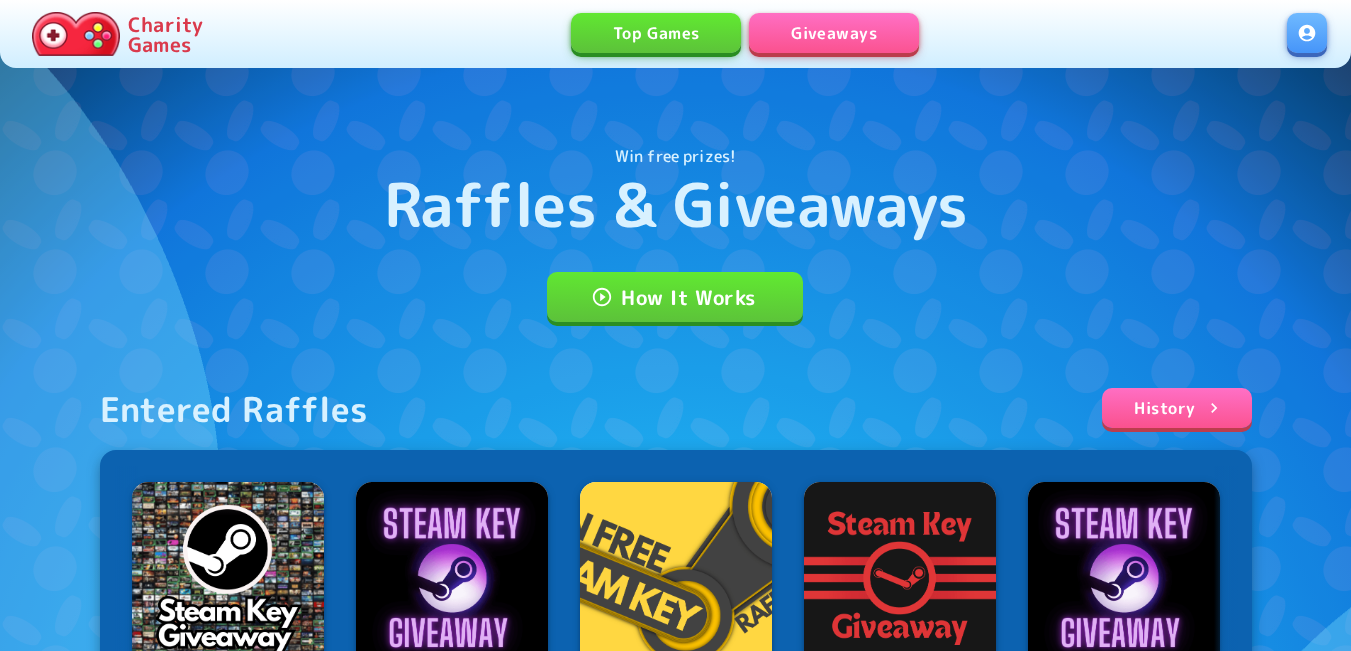 scroll, scrollTop: 0, scrollLeft: 0, axis: both 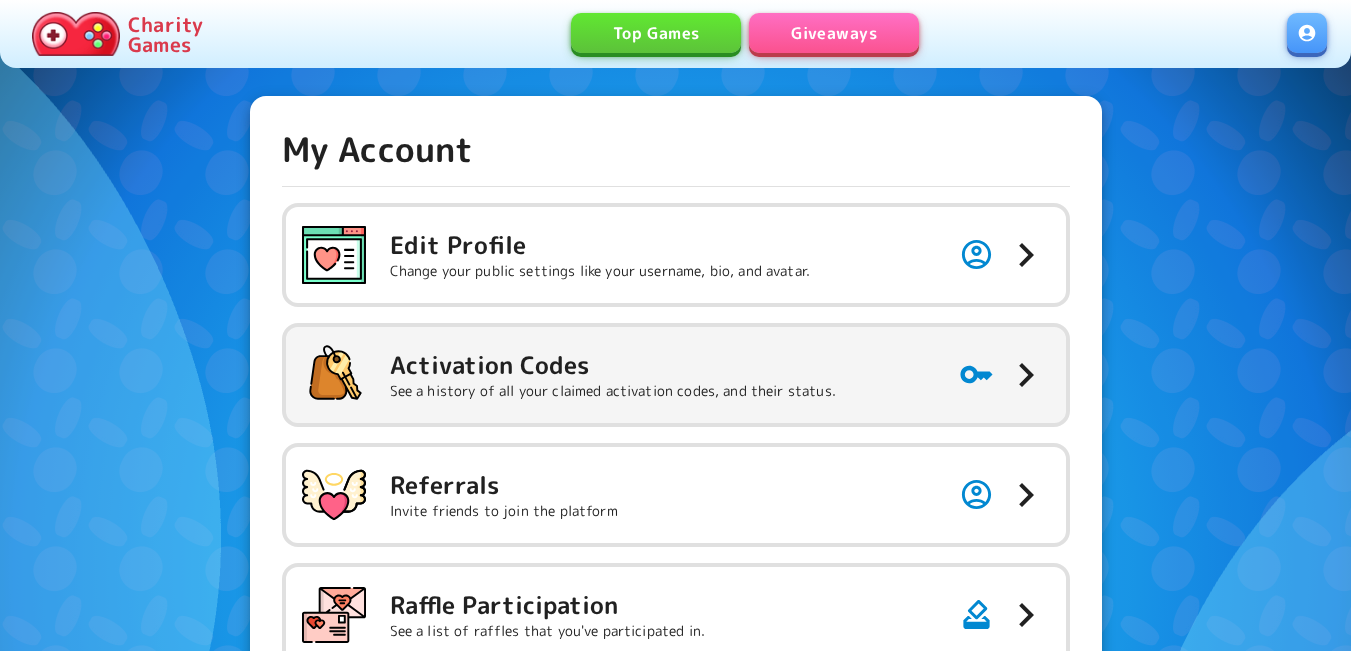 click on "Activation Codes" at bounding box center [600, 245] 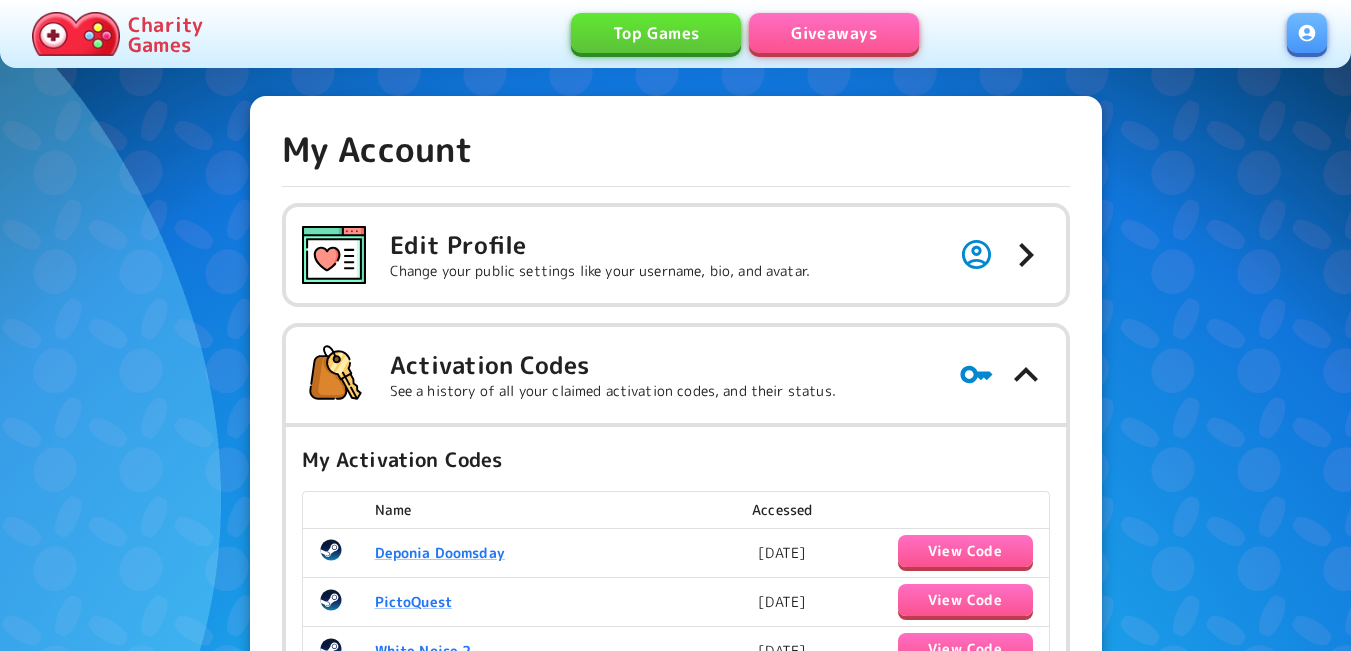 click on "Giveaways" at bounding box center [834, 33] 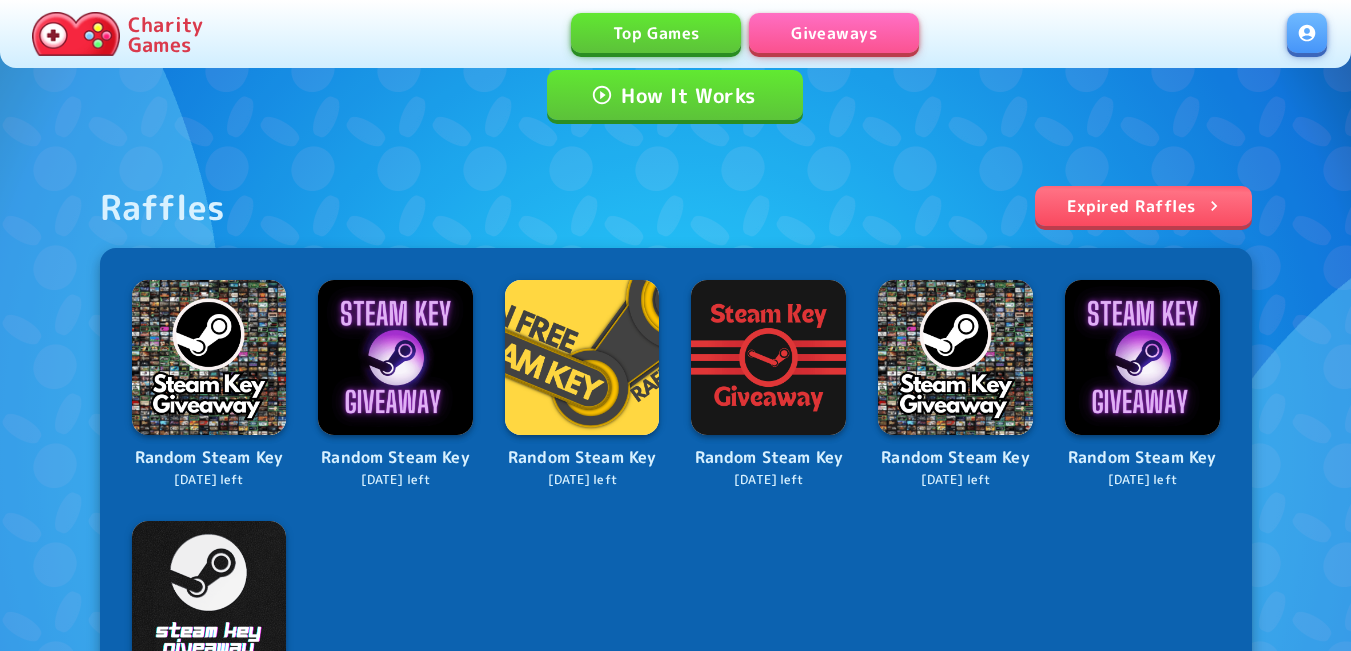 scroll, scrollTop: 600, scrollLeft: 0, axis: vertical 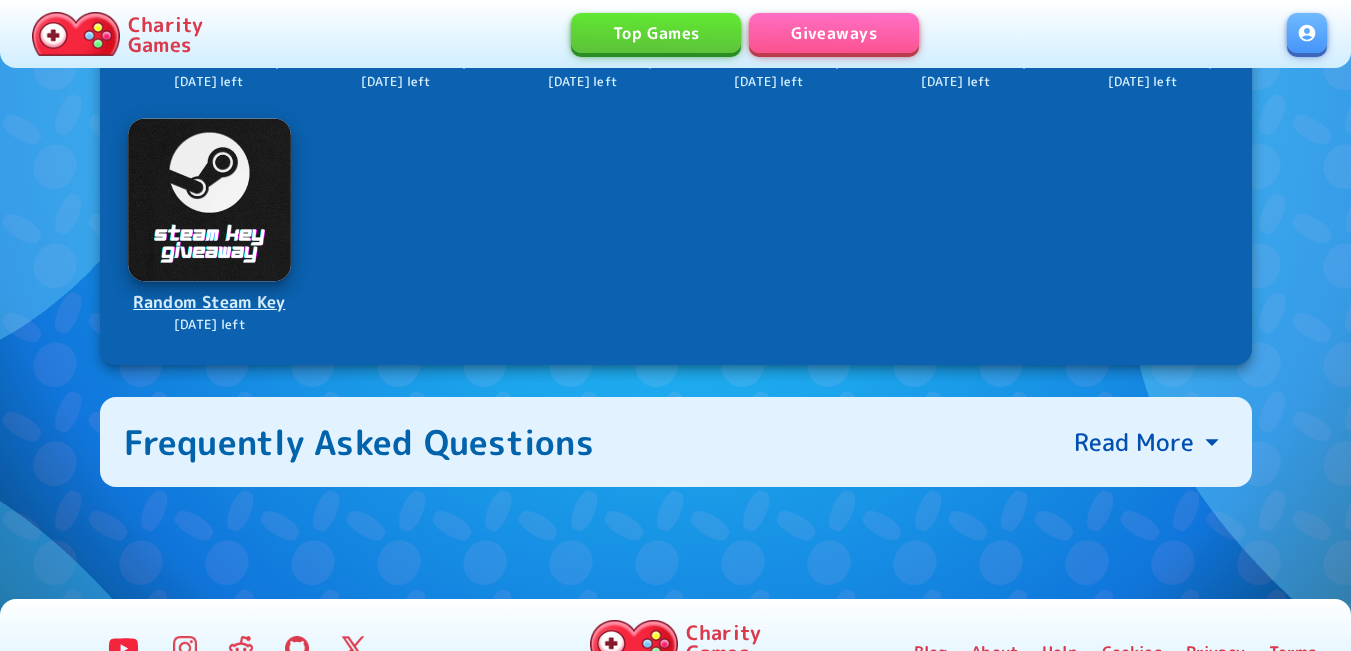 click at bounding box center (209, 200) 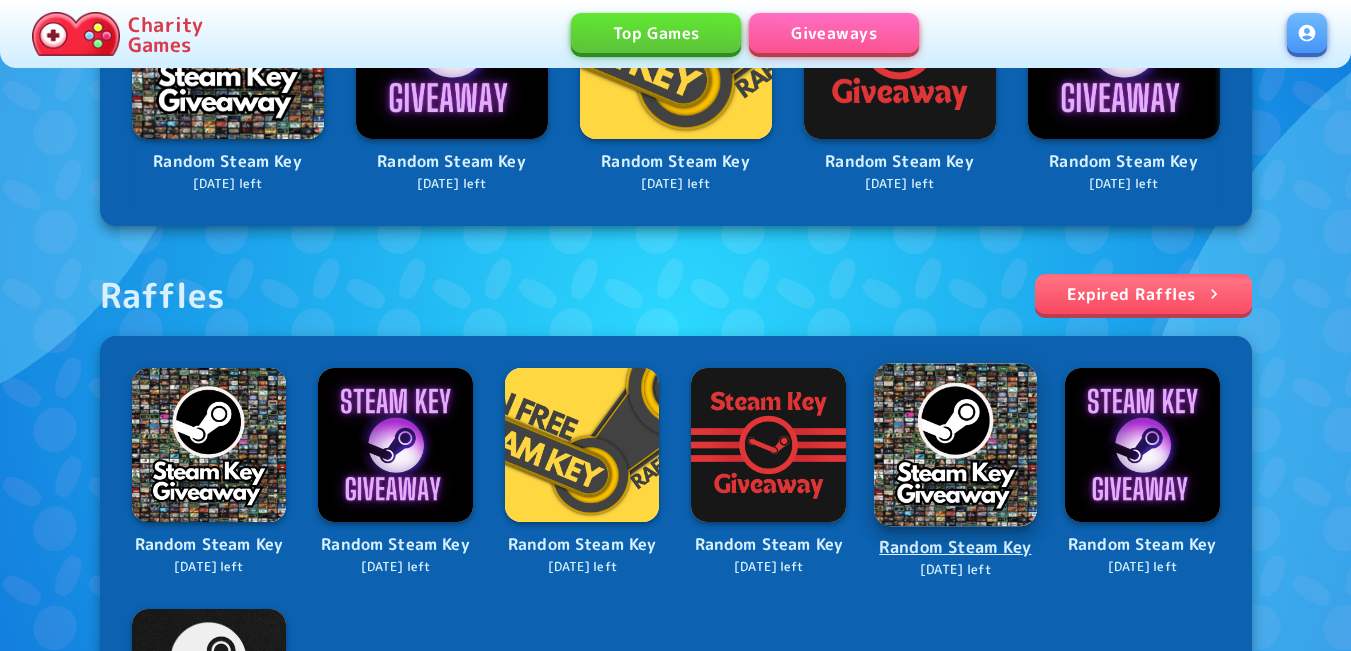 scroll, scrollTop: 500, scrollLeft: 0, axis: vertical 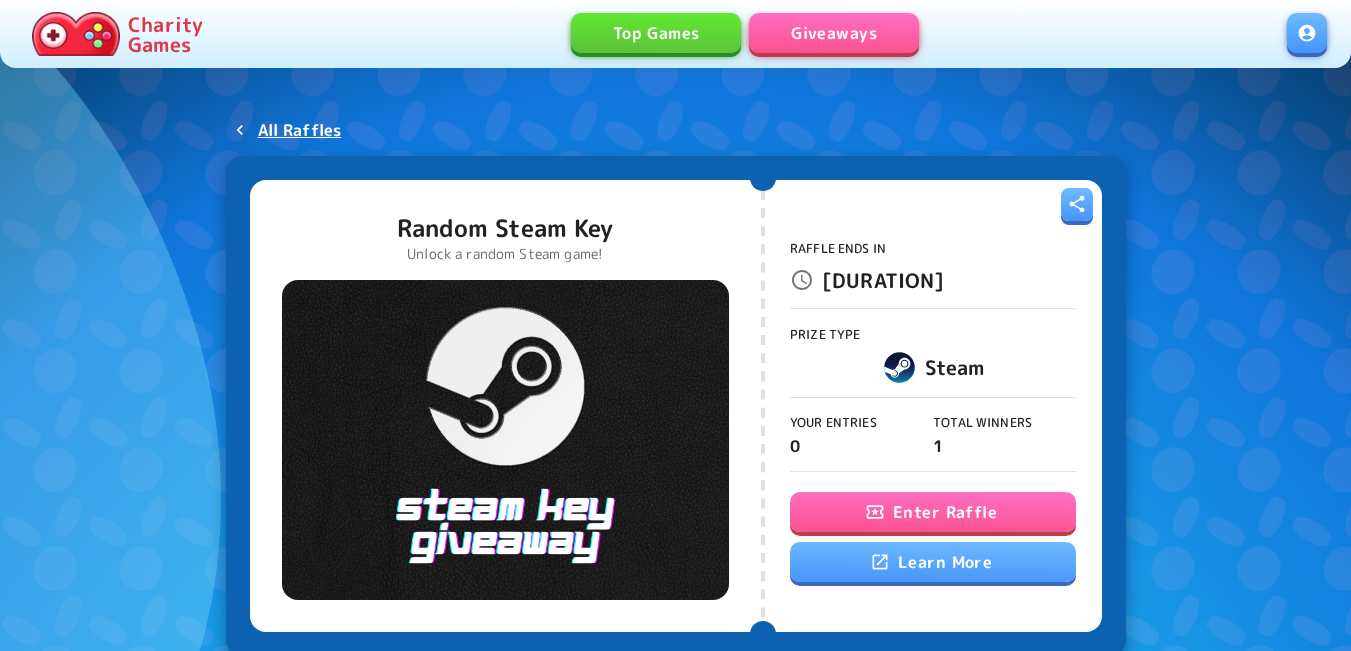 click at bounding box center [875, 512] 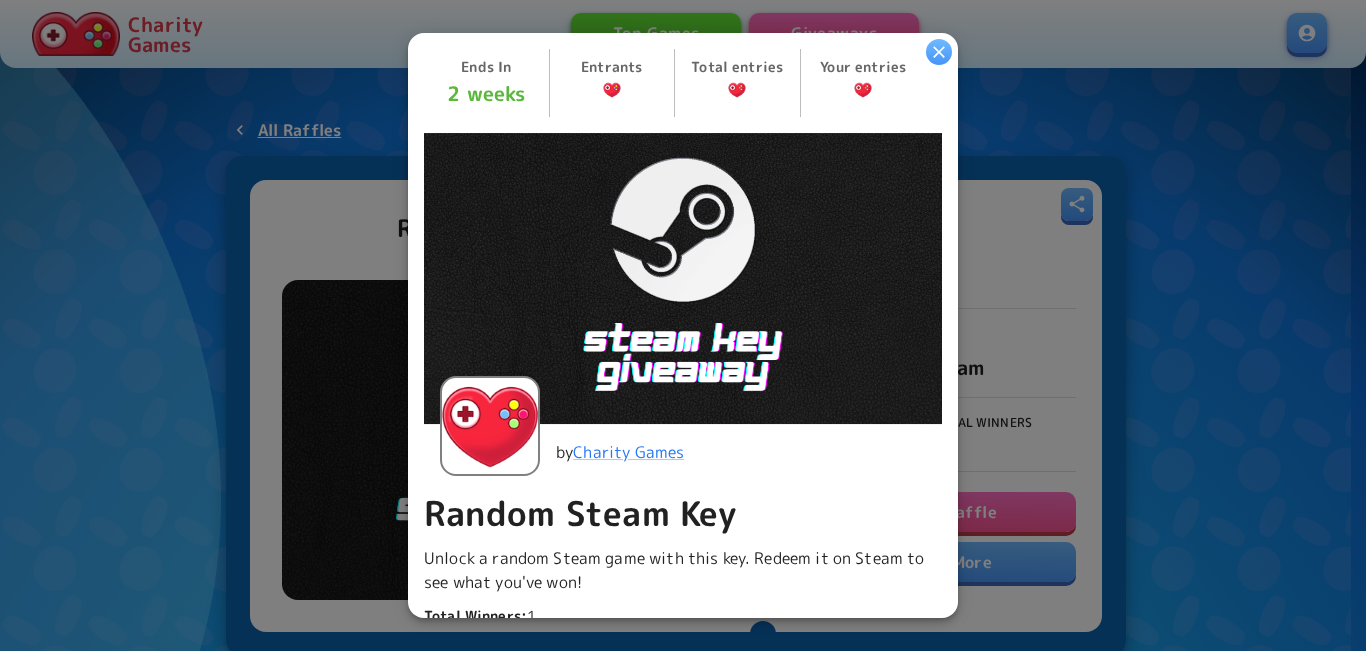 scroll, scrollTop: 600, scrollLeft: 0, axis: vertical 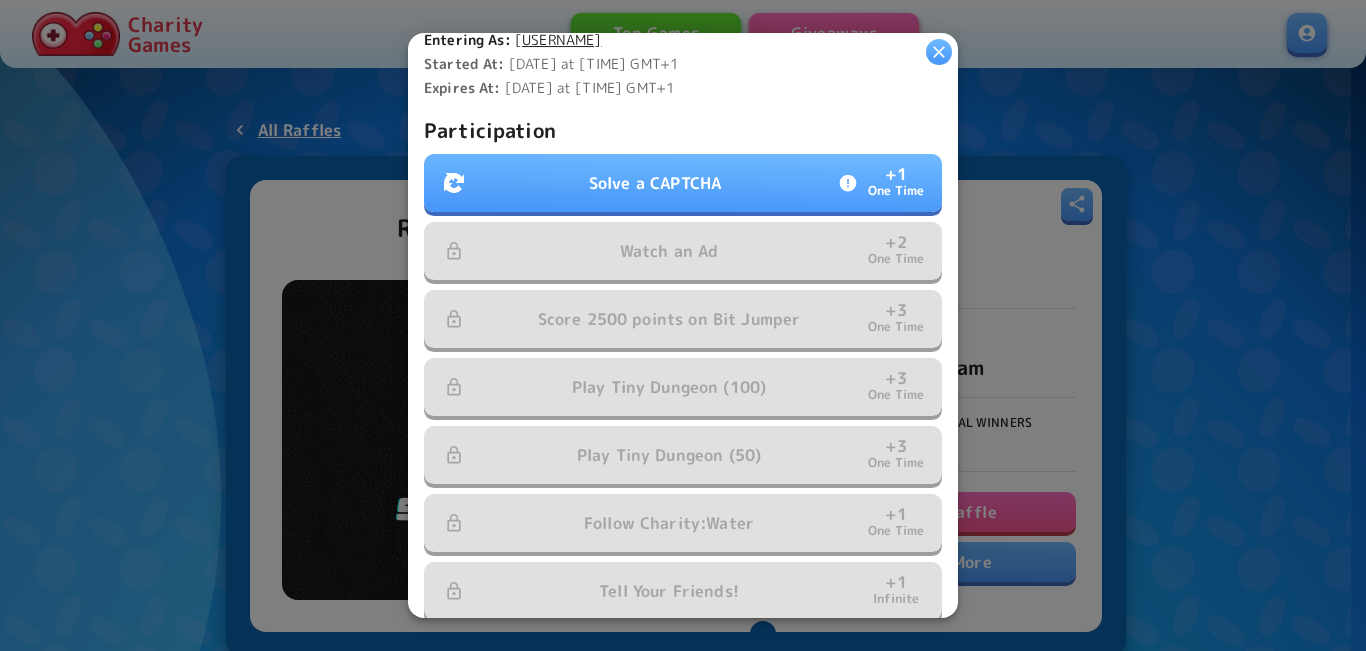 click on "Solve a CAPTCHA" at bounding box center (655, 183) 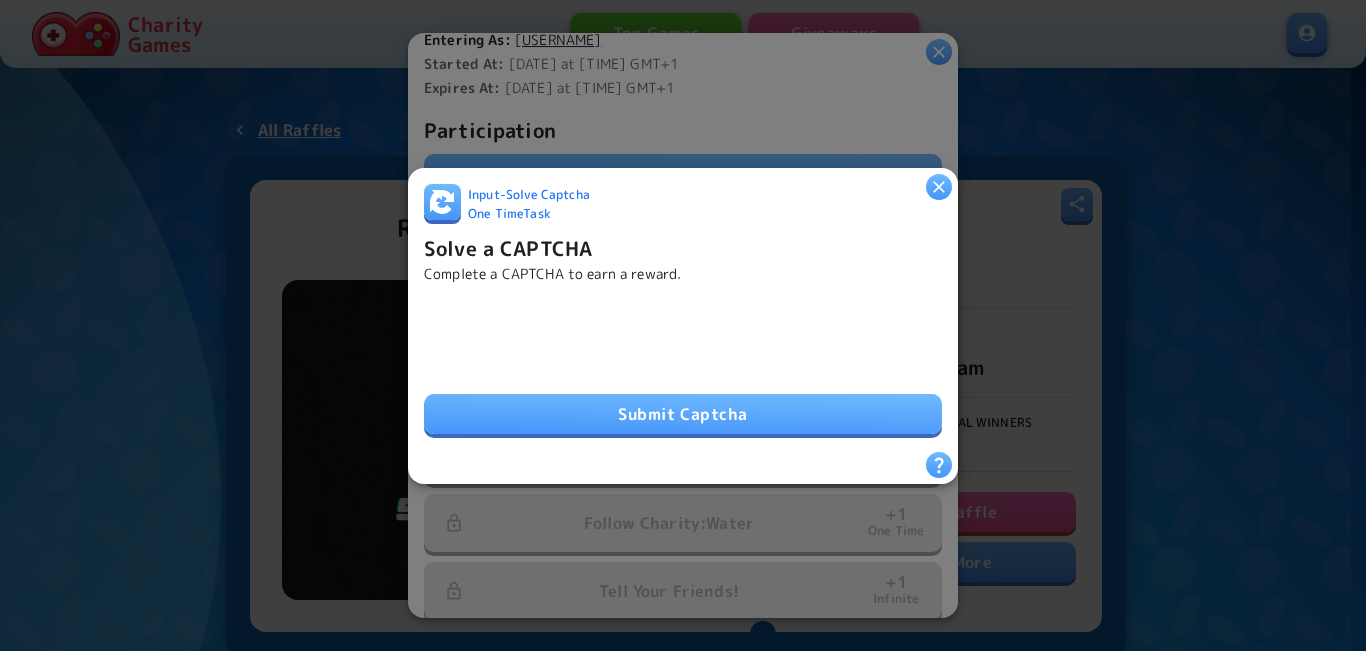 click on "Submit Captcha" at bounding box center (683, 414) 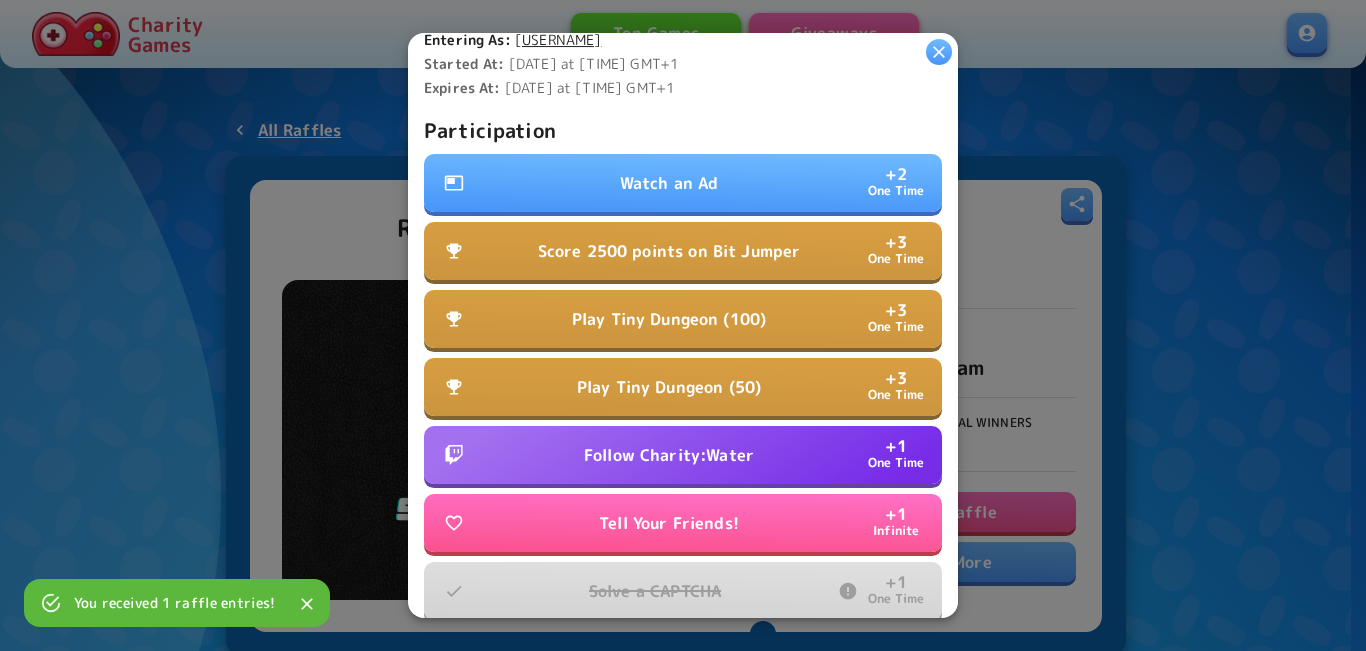 click on "Watch an Ad + 2 One Time" at bounding box center (683, 183) 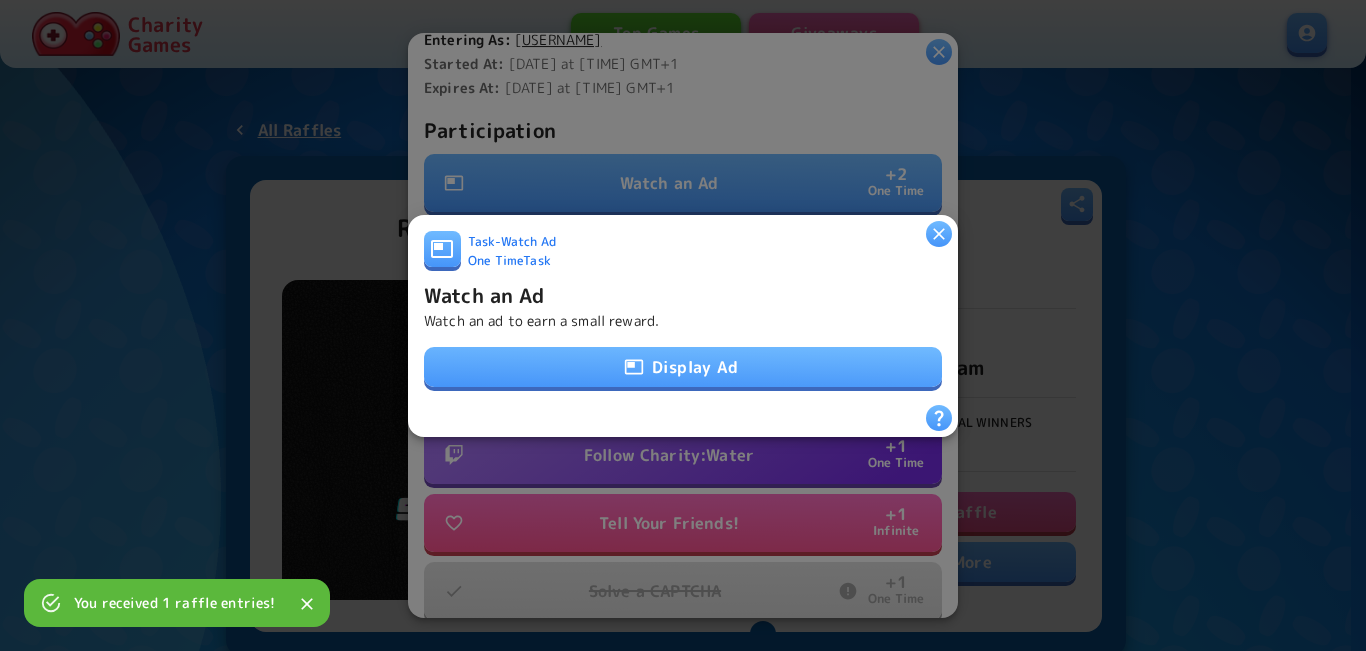 click on "Display Ad" at bounding box center [683, 367] 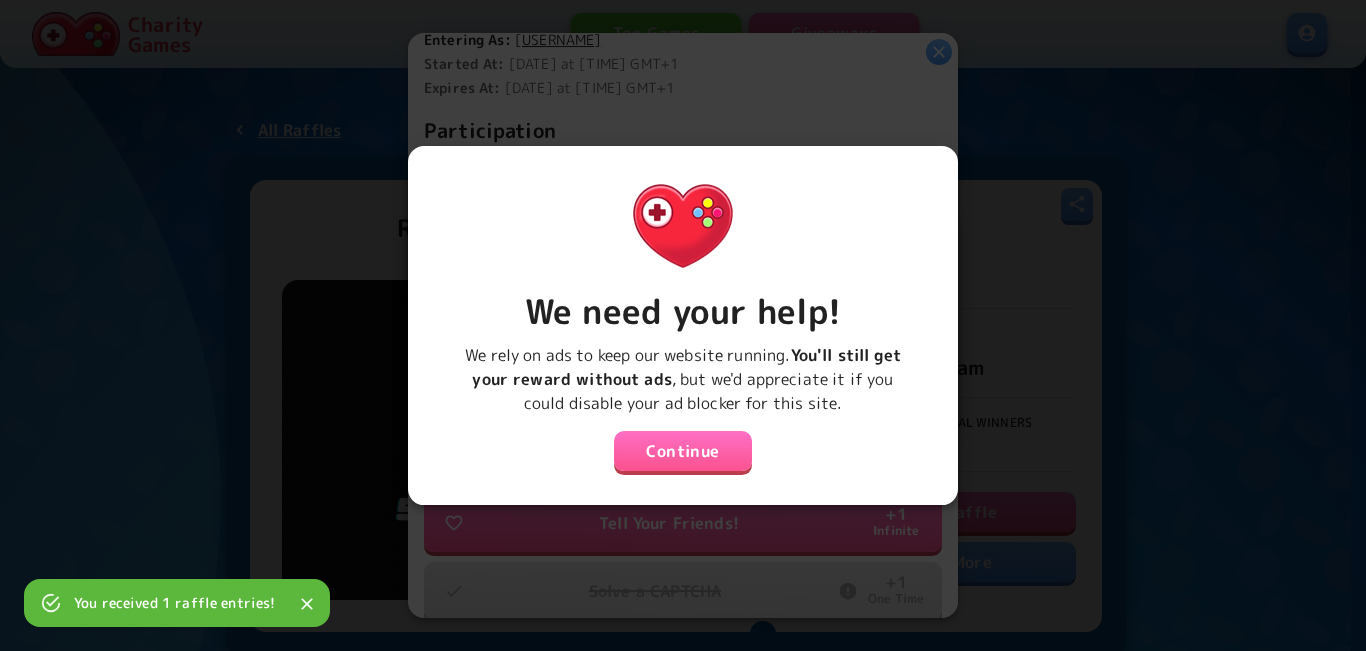 click on "Continue" at bounding box center (683, 451) 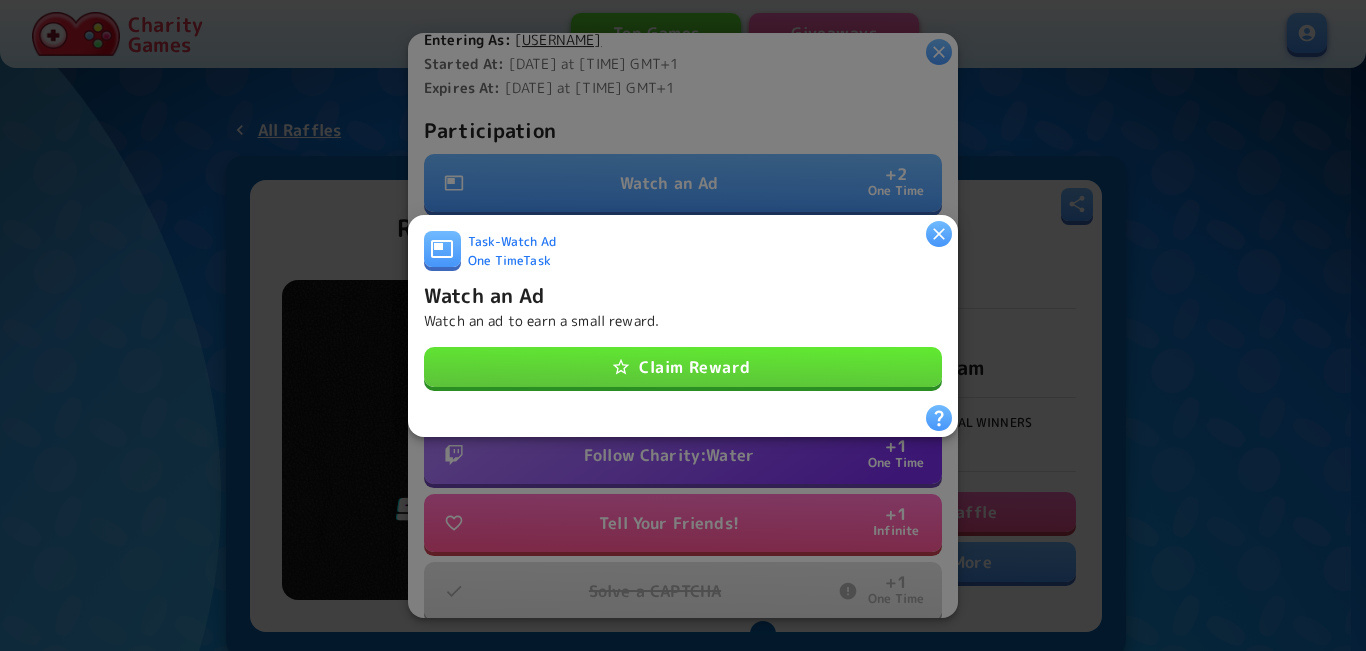 click on "Claim Reward" at bounding box center (683, 368) 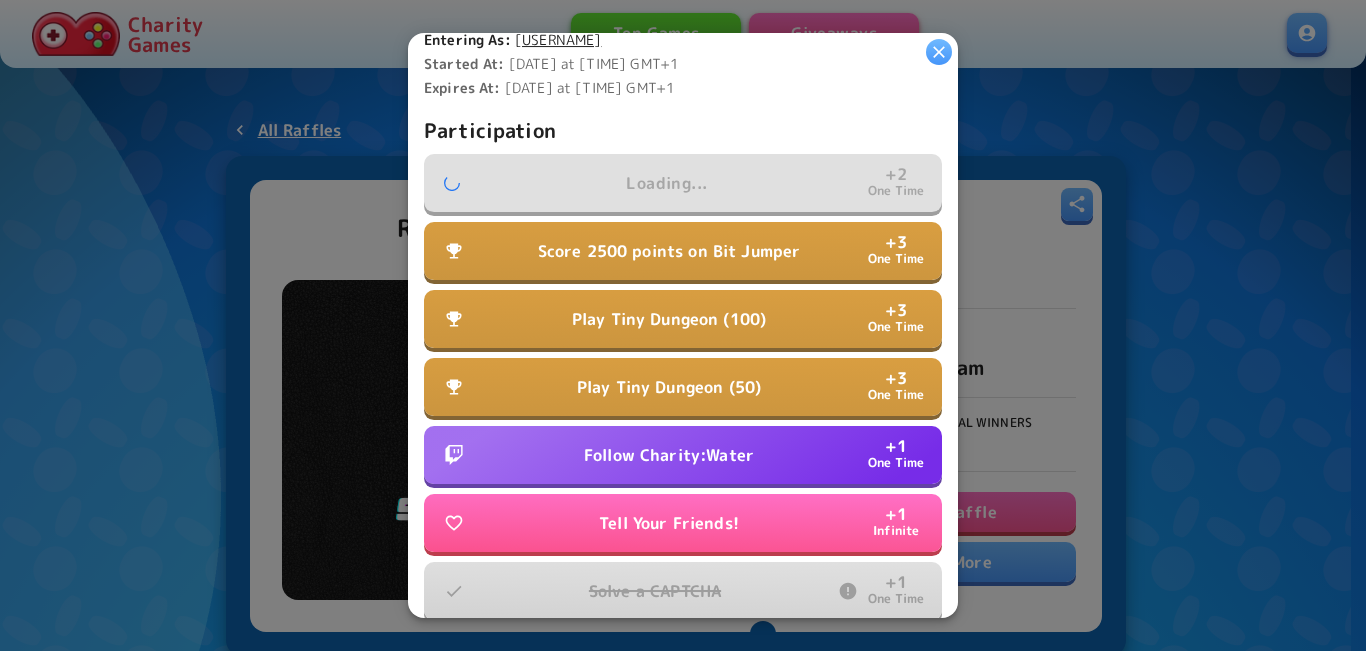 click on "Follow Charity:Water" at bounding box center [669, 455] 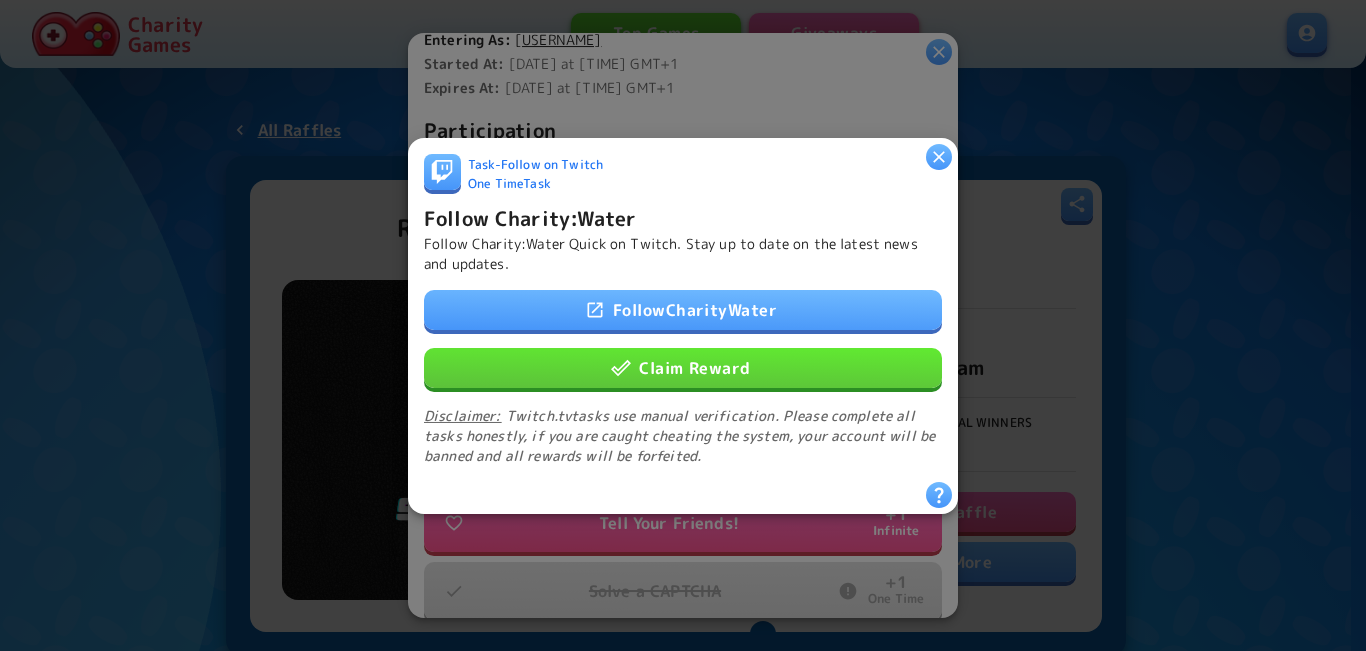 click on "Claim Reward" at bounding box center (683, 367) 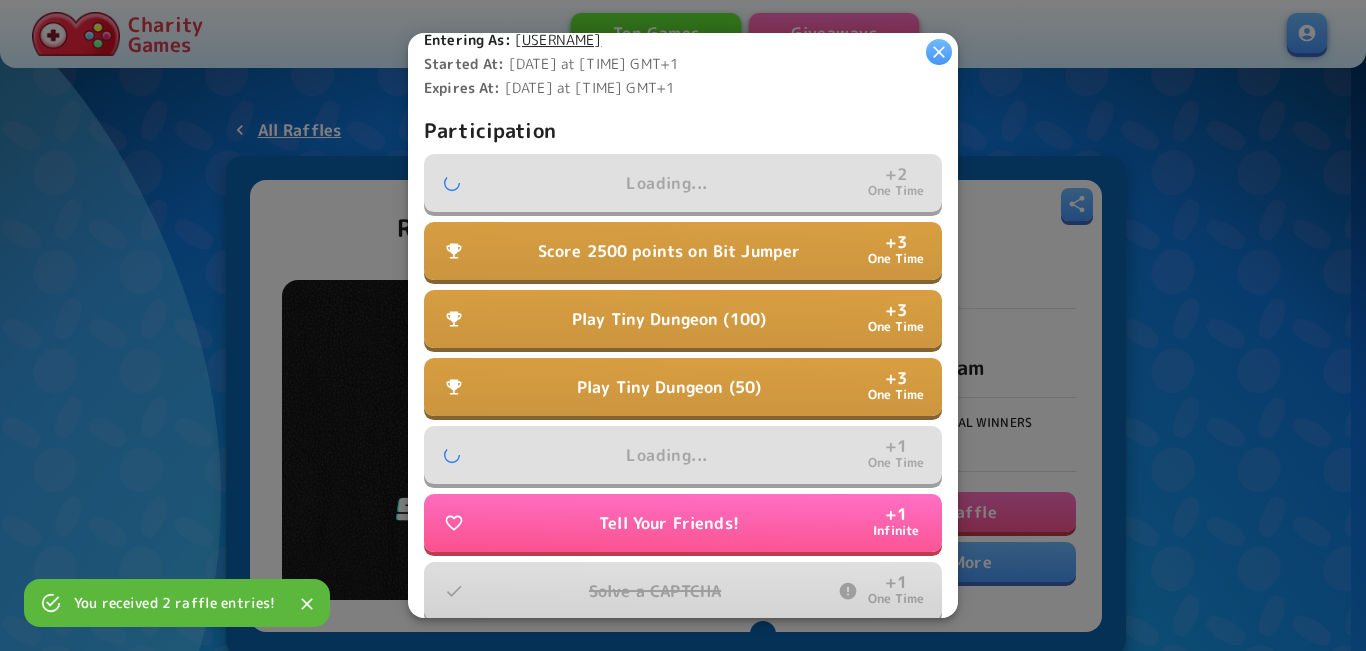 click on "Play Tiny Dungeon (100)" at bounding box center (669, 319) 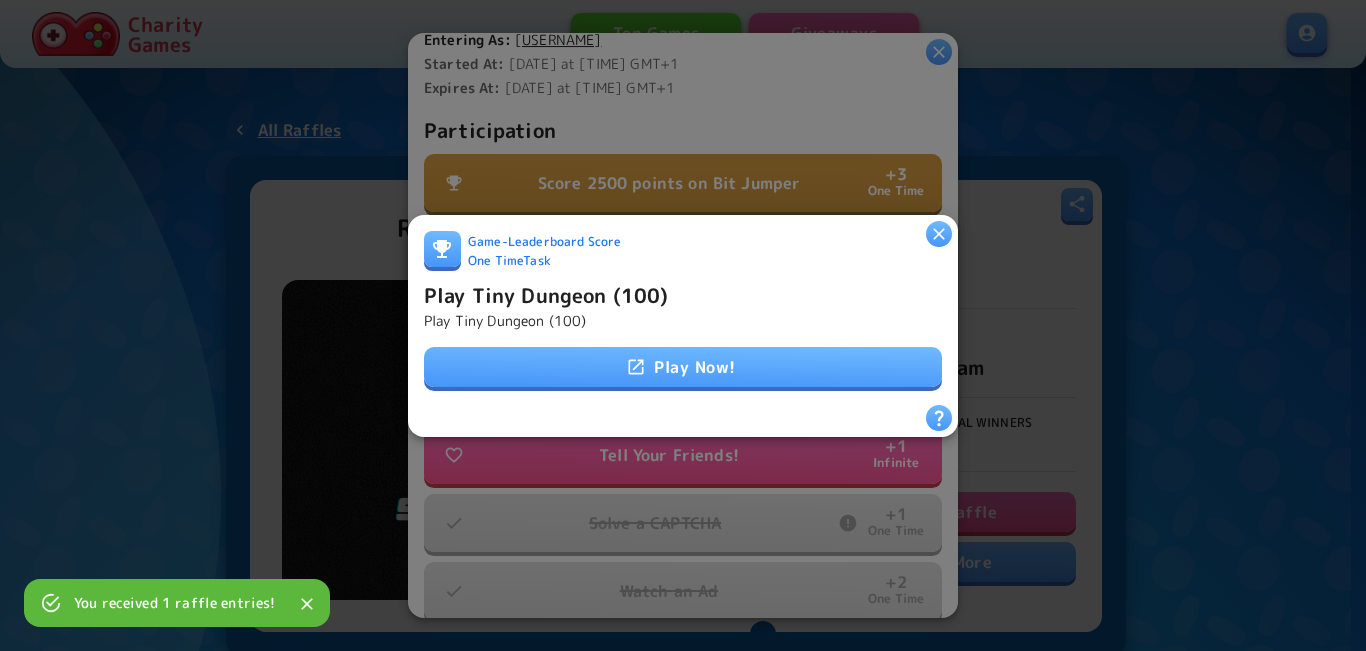 click at bounding box center [939, 233] 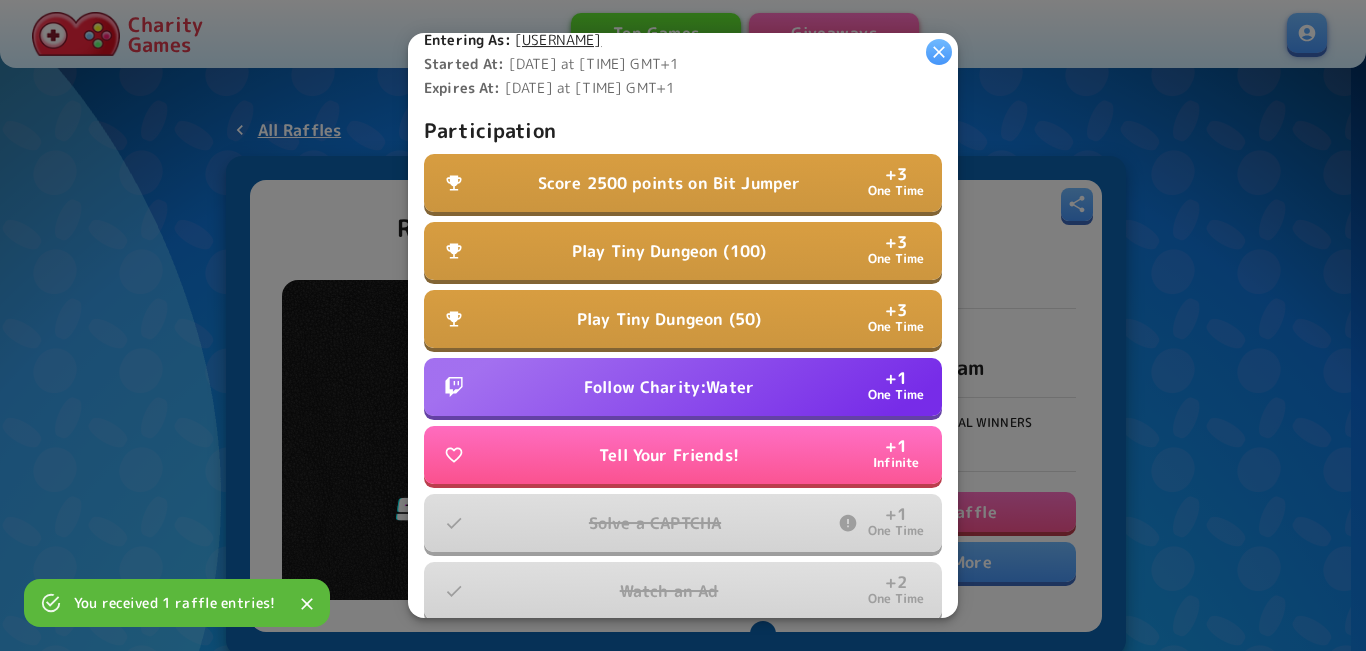 click on "Score 2500 points on Bit Jumper" at bounding box center (669, 183) 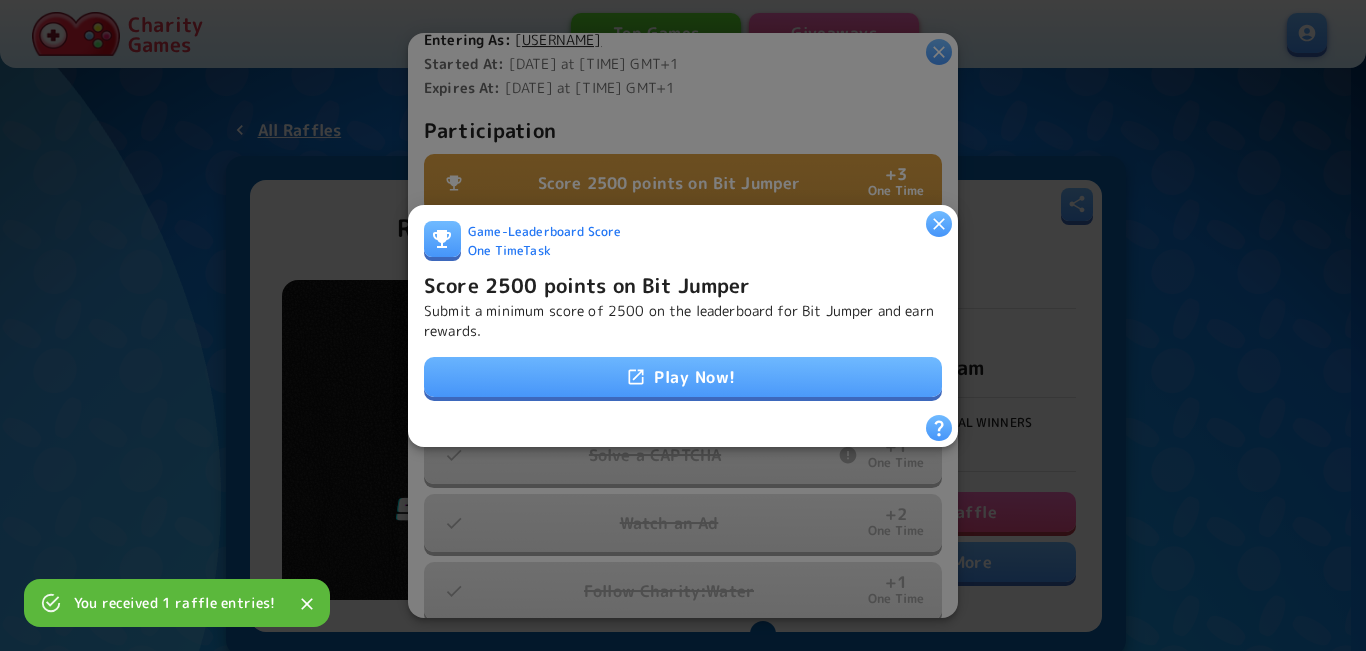 click on "Play Now!" at bounding box center [683, 377] 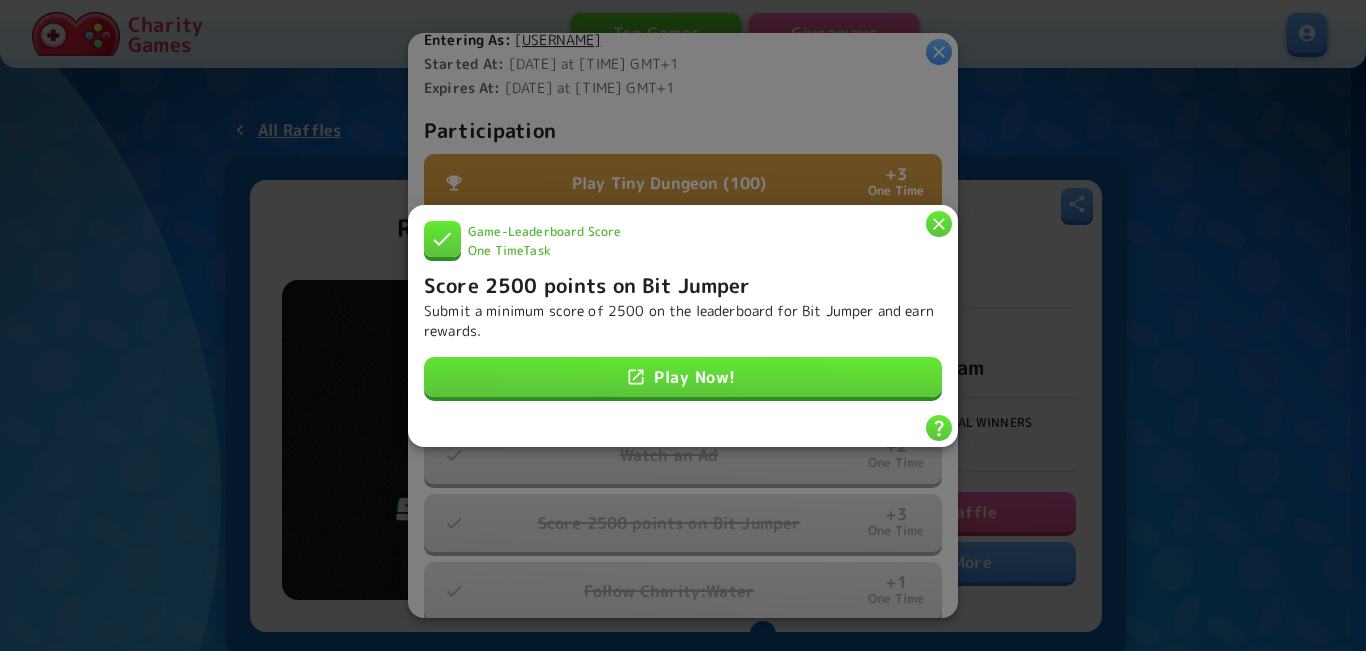 click on "Score 2500 points on Bit Jumper" at bounding box center (587, 284) 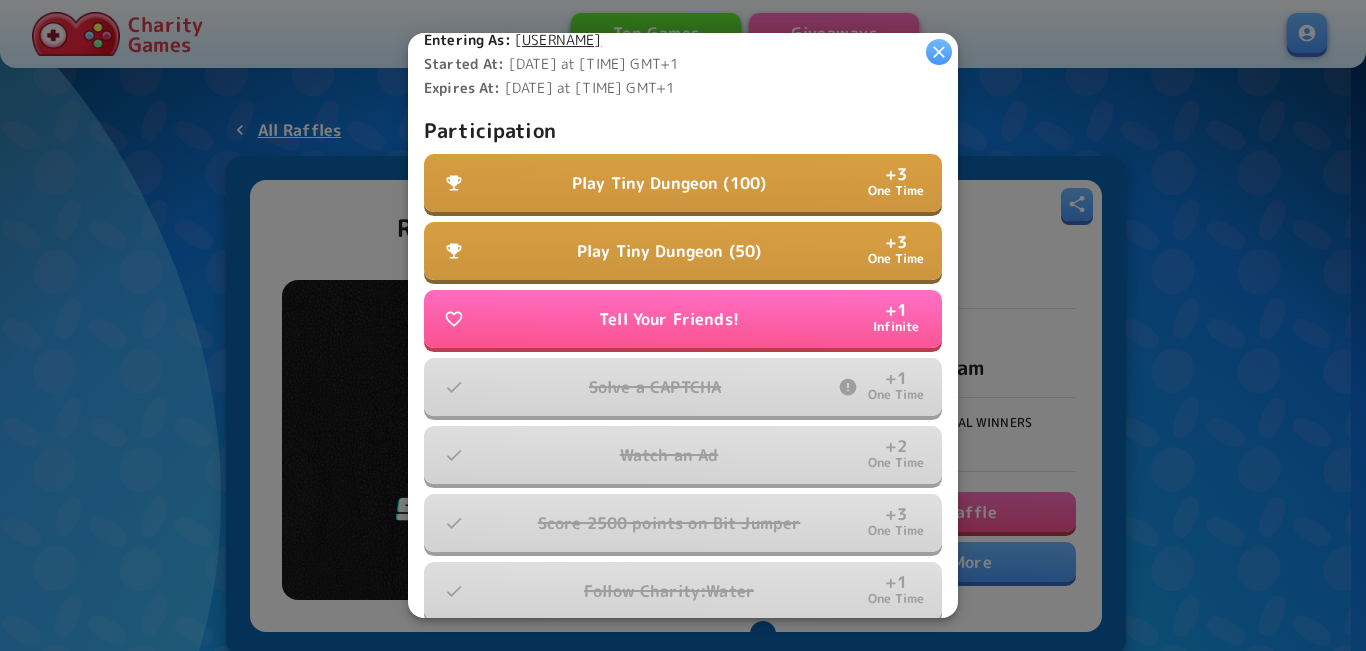 click on "Play Tiny Dungeon (100)" at bounding box center (669, 183) 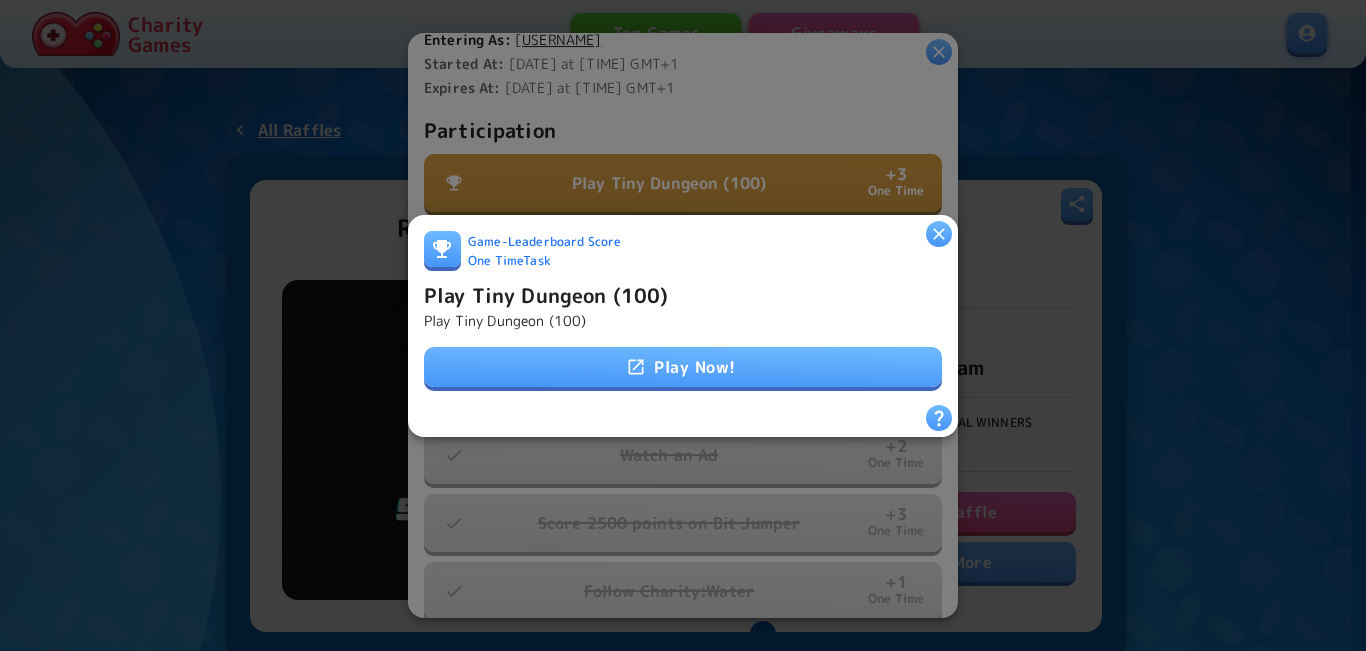 click on "Play Now!" at bounding box center (683, 367) 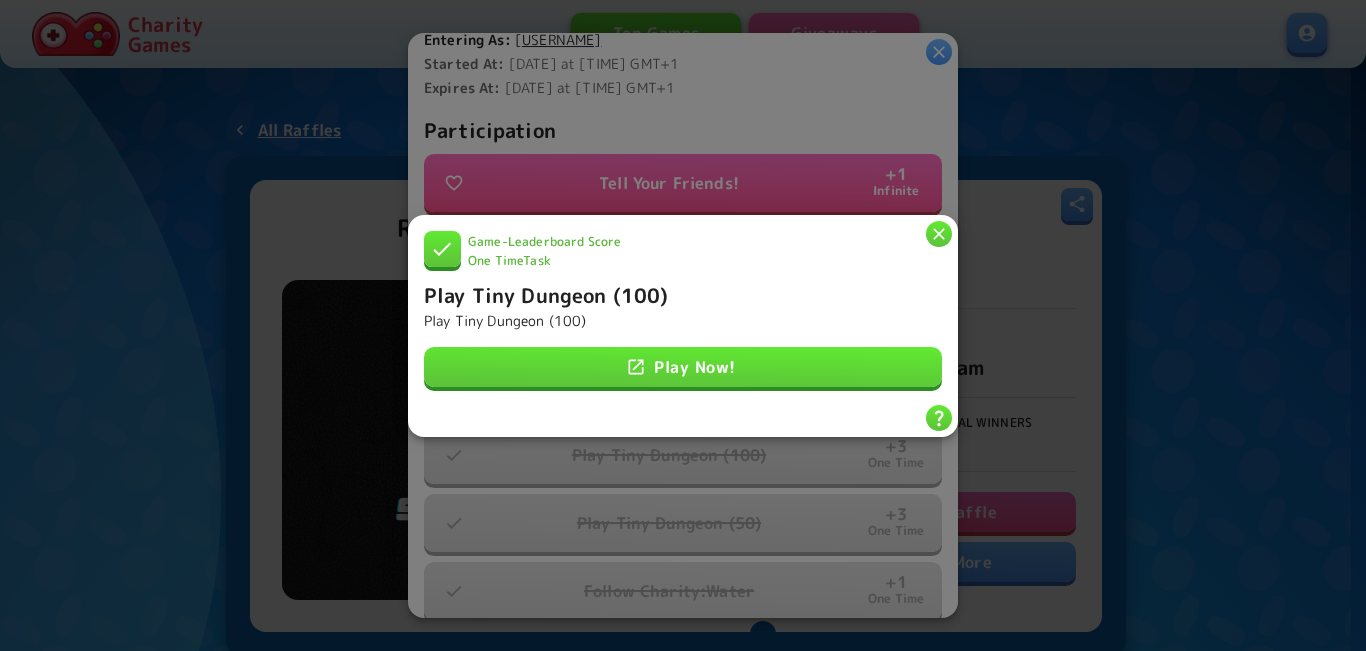 click on "Game  -  Leaderboard Score One Time  Task" at bounding box center [683, 254] 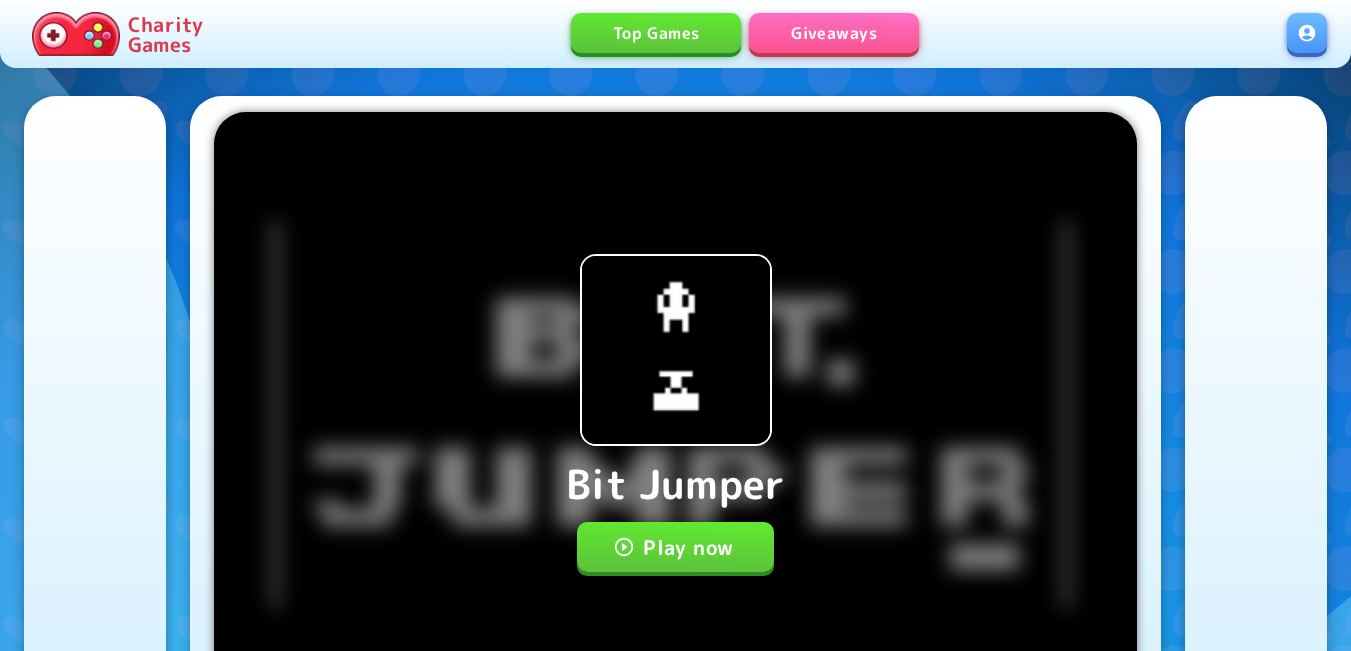 scroll, scrollTop: 0, scrollLeft: 0, axis: both 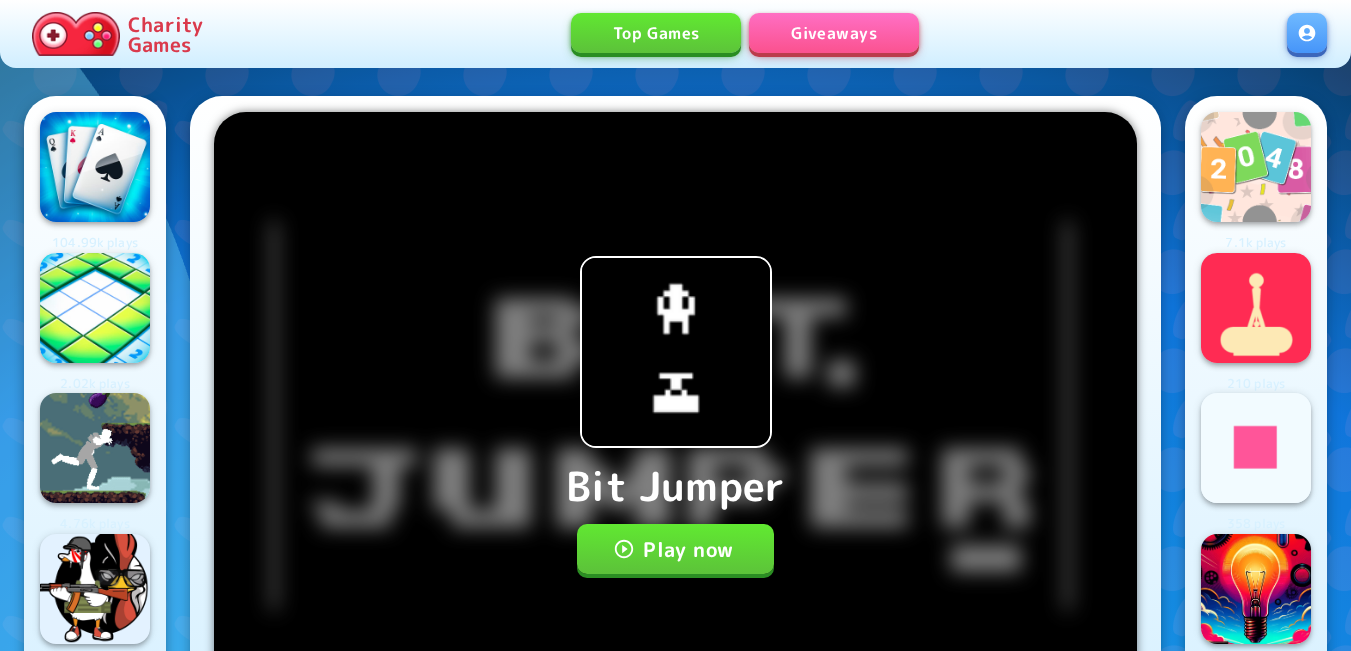 click on "Play now" at bounding box center [675, 549] 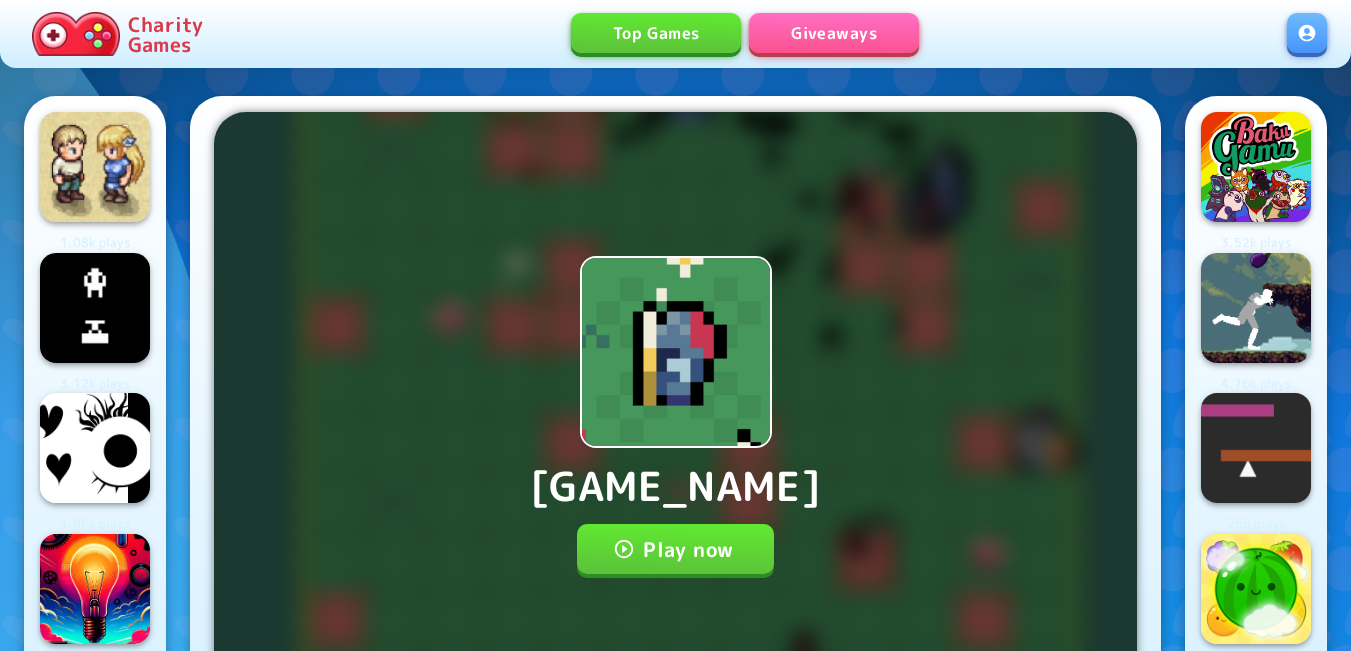 scroll, scrollTop: 0, scrollLeft: 0, axis: both 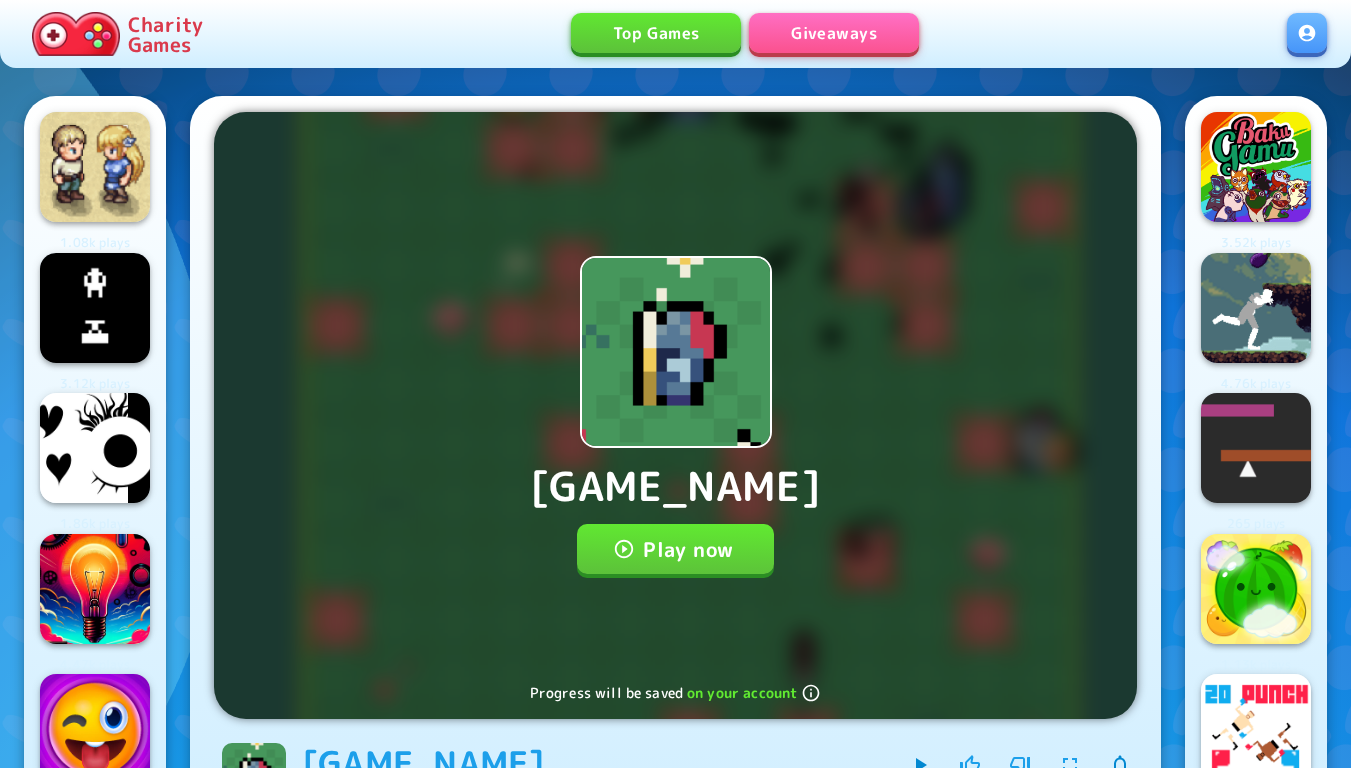 click on "Play now" at bounding box center [675, 549] 